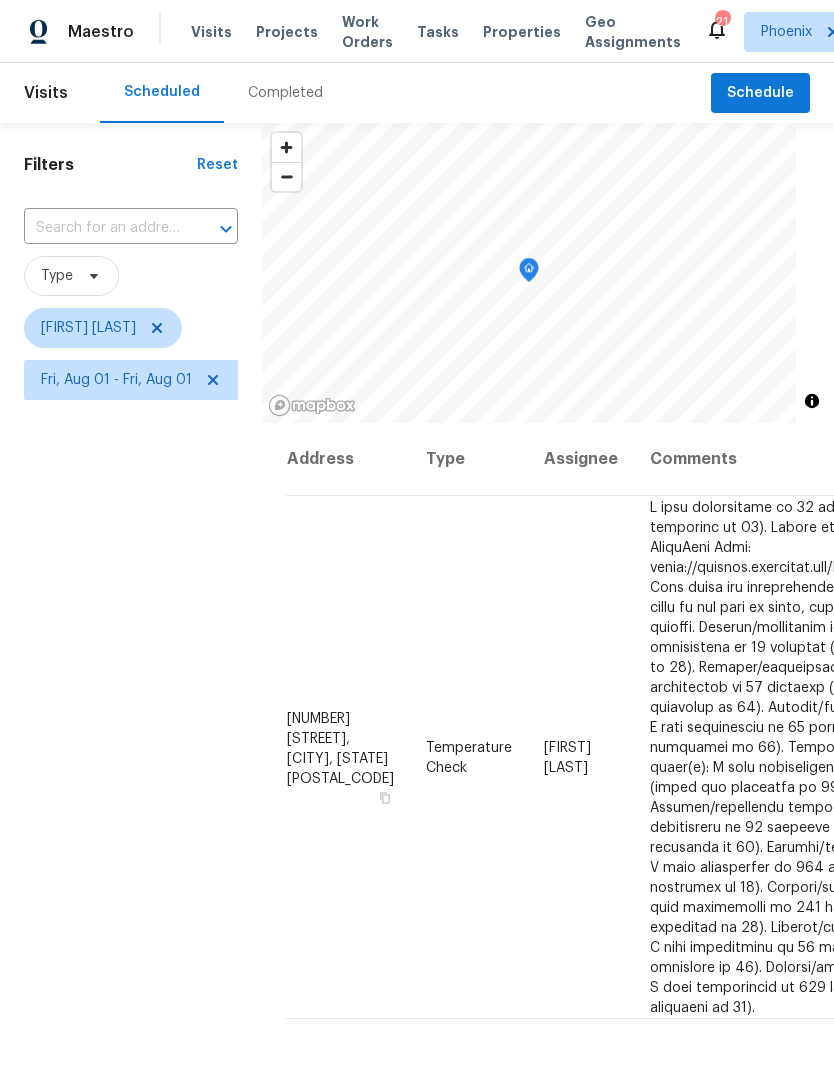 scroll, scrollTop: 0, scrollLeft: 0, axis: both 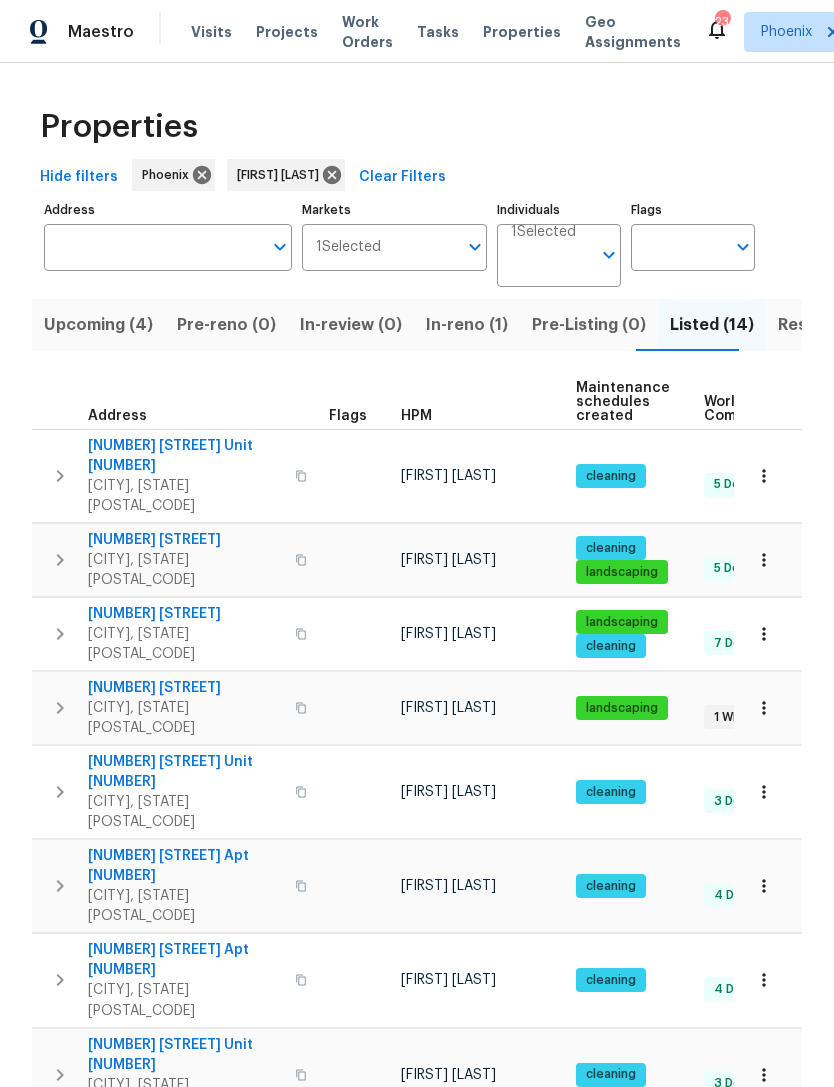 click on "Upcoming (4)" at bounding box center (98, 325) 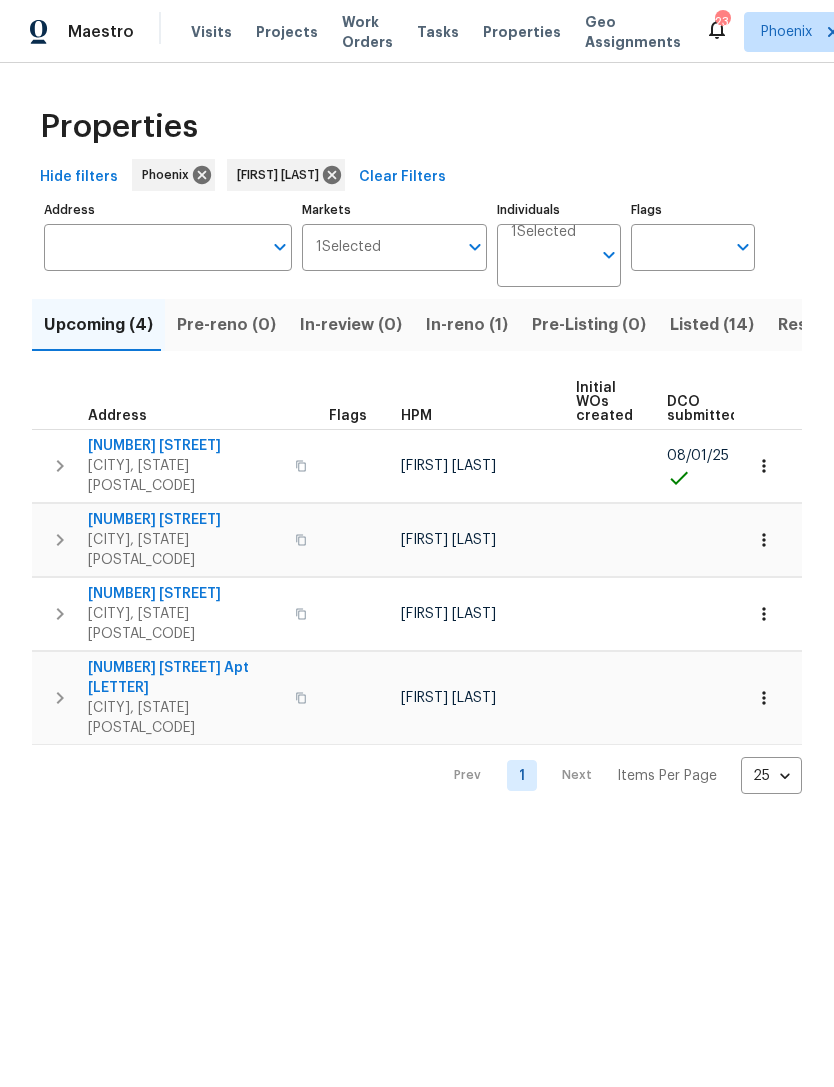 scroll, scrollTop: 0, scrollLeft: -7, axis: horizontal 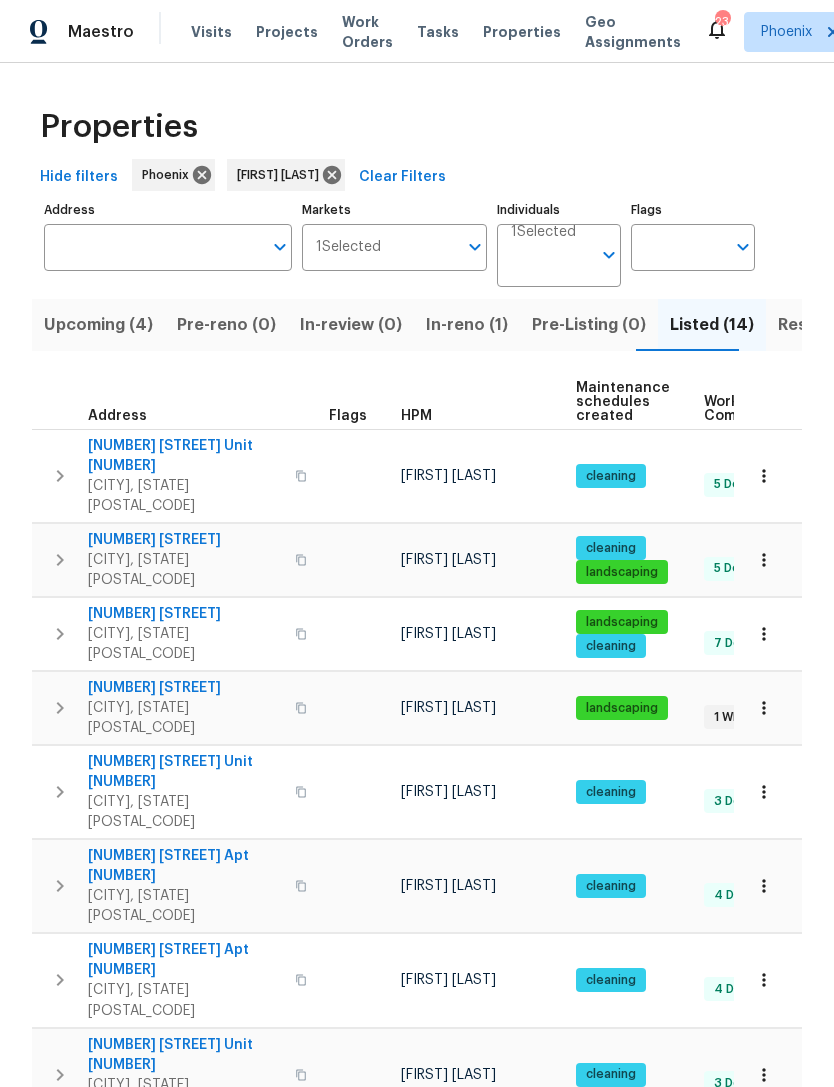 click on "Resale (7)" at bounding box center [817, 325] 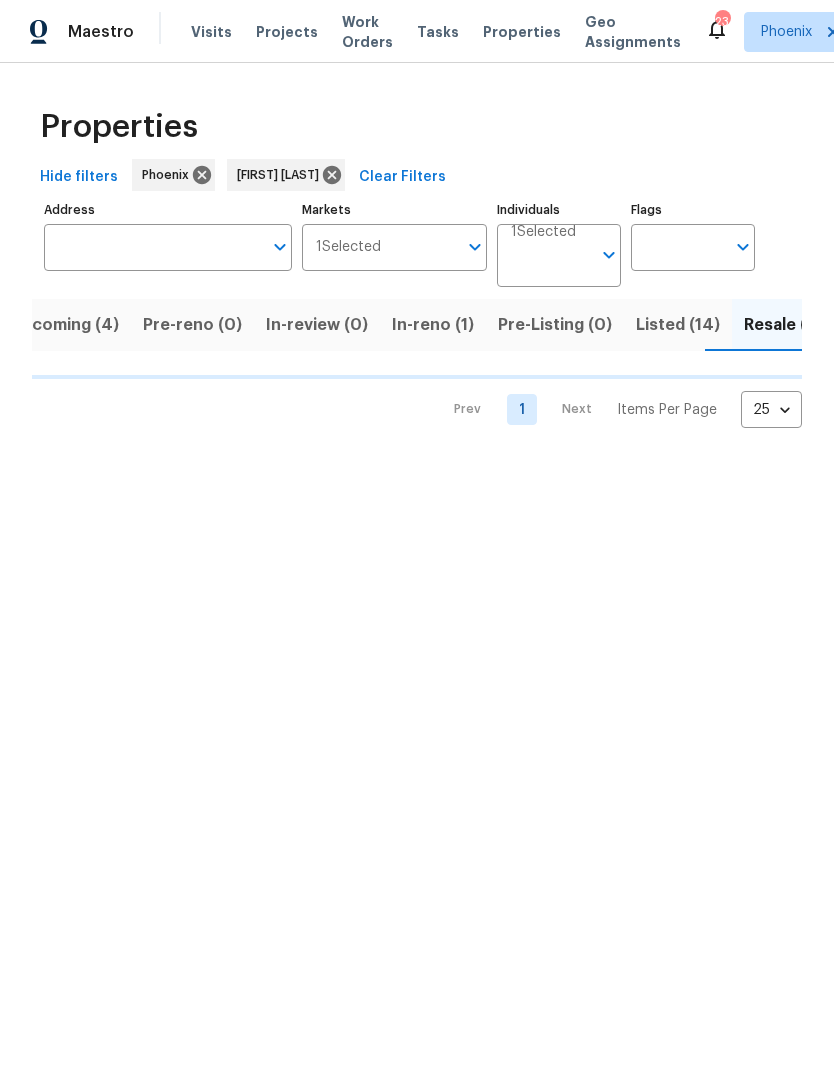 scroll, scrollTop: 0, scrollLeft: 35, axis: horizontal 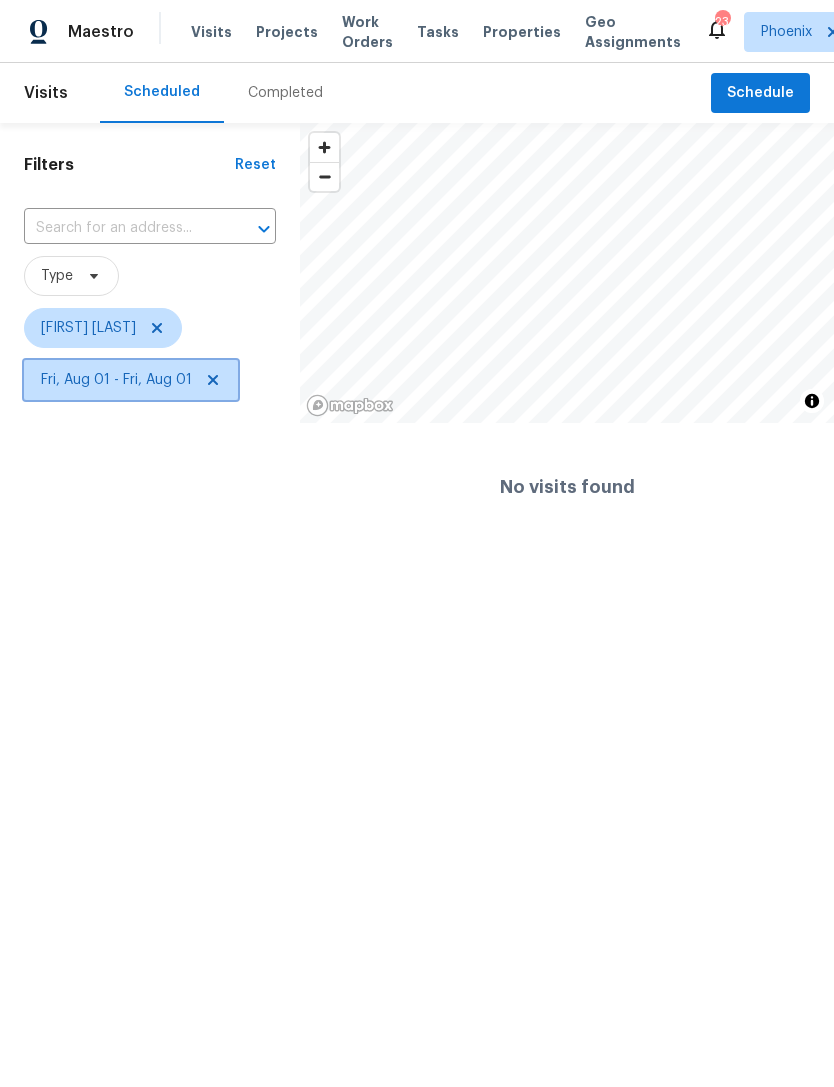 click 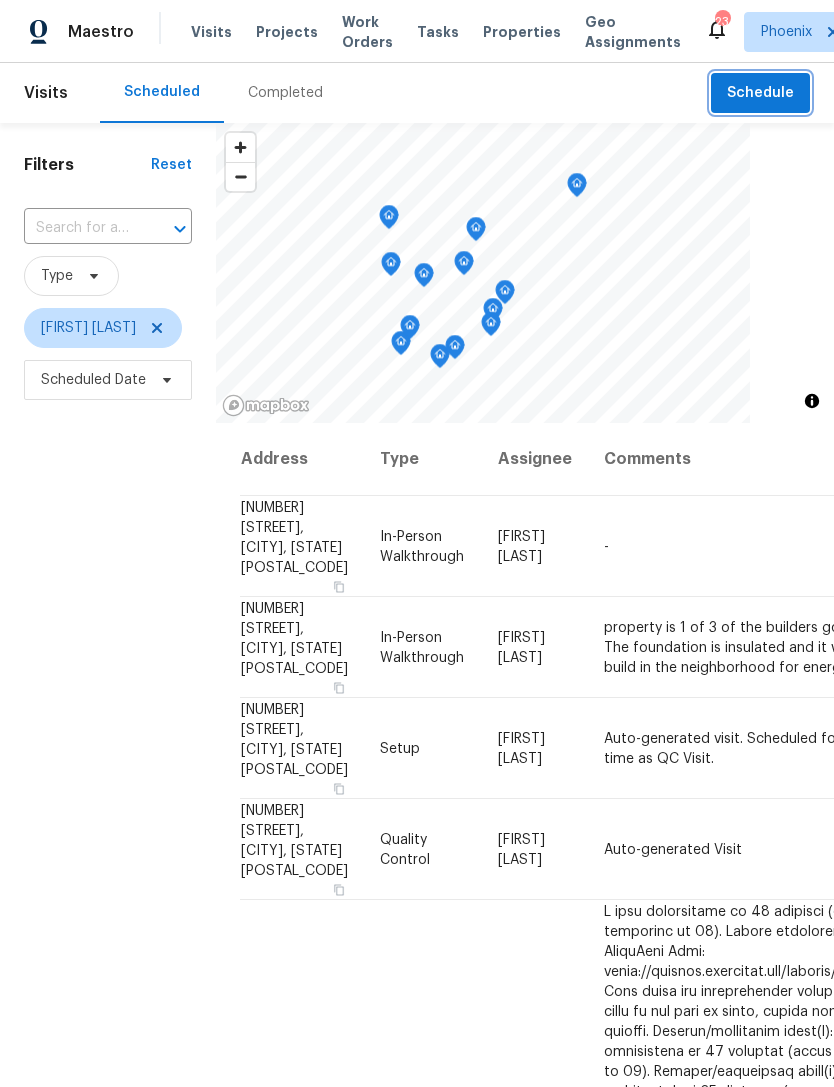 click on "Schedule" at bounding box center [760, 93] 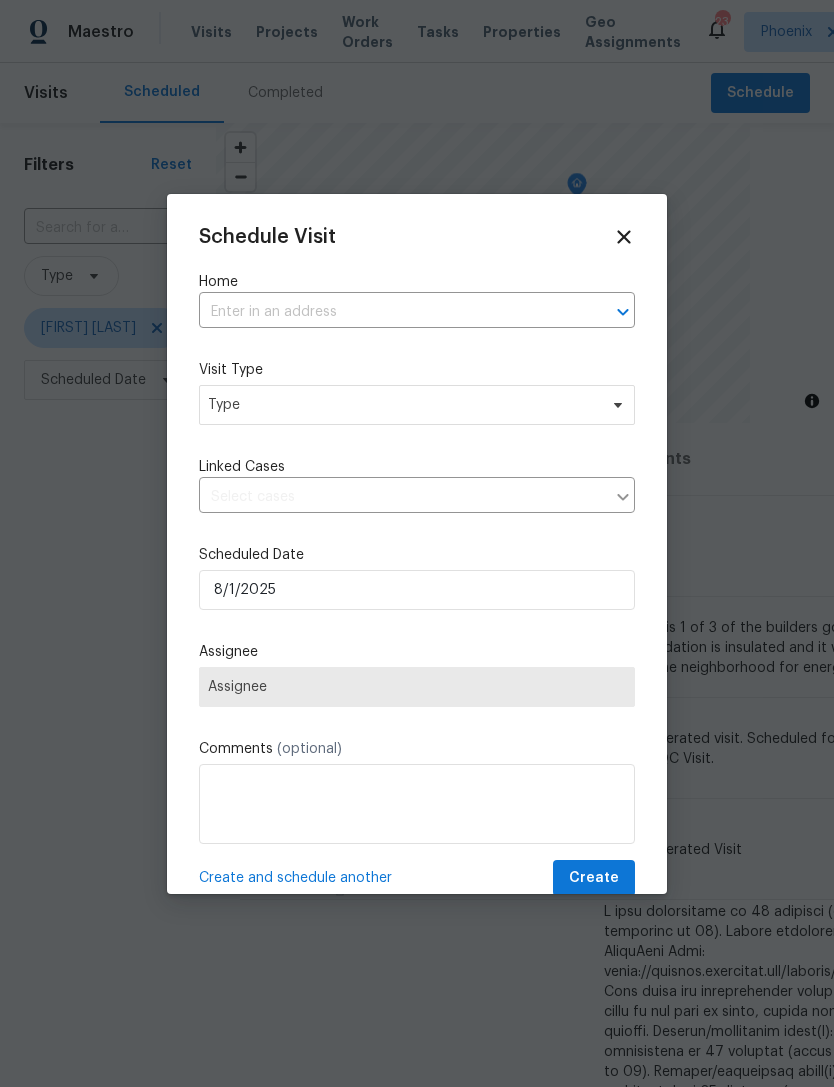 click at bounding box center [389, 312] 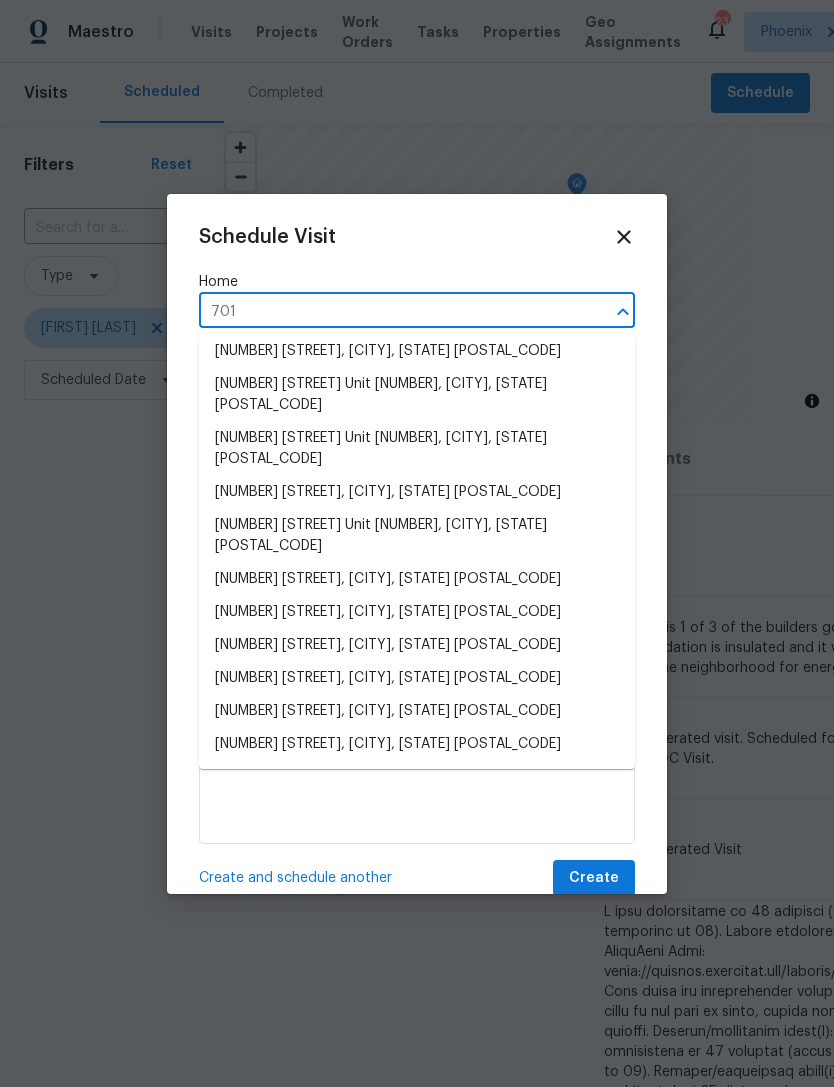 scroll, scrollTop: 0, scrollLeft: 0, axis: both 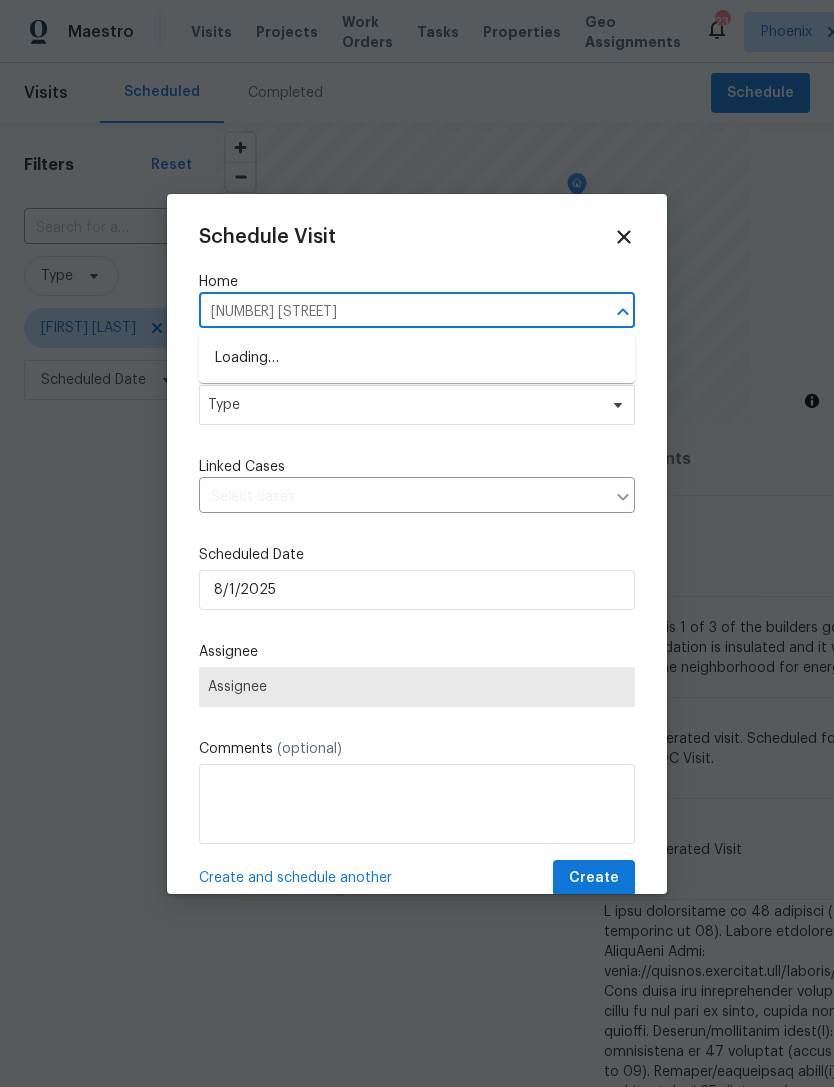 type on "[NUMBER] [STREET]" 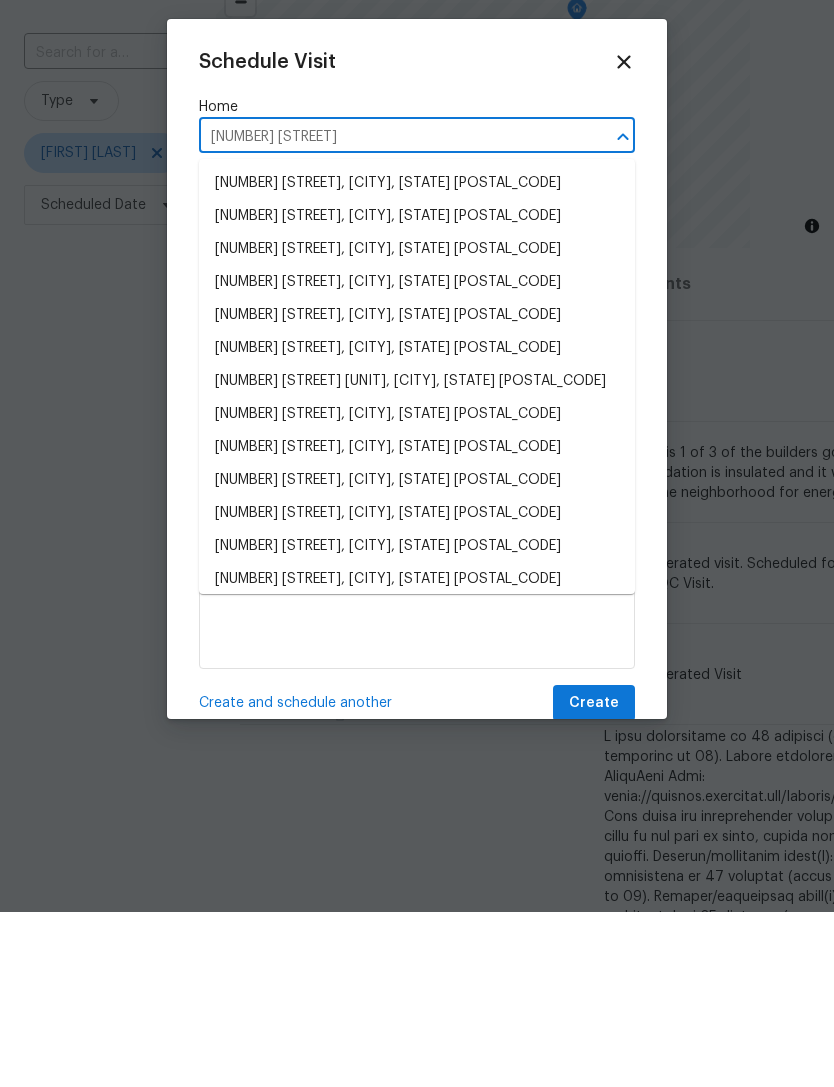 scroll, scrollTop: 6, scrollLeft: 0, axis: vertical 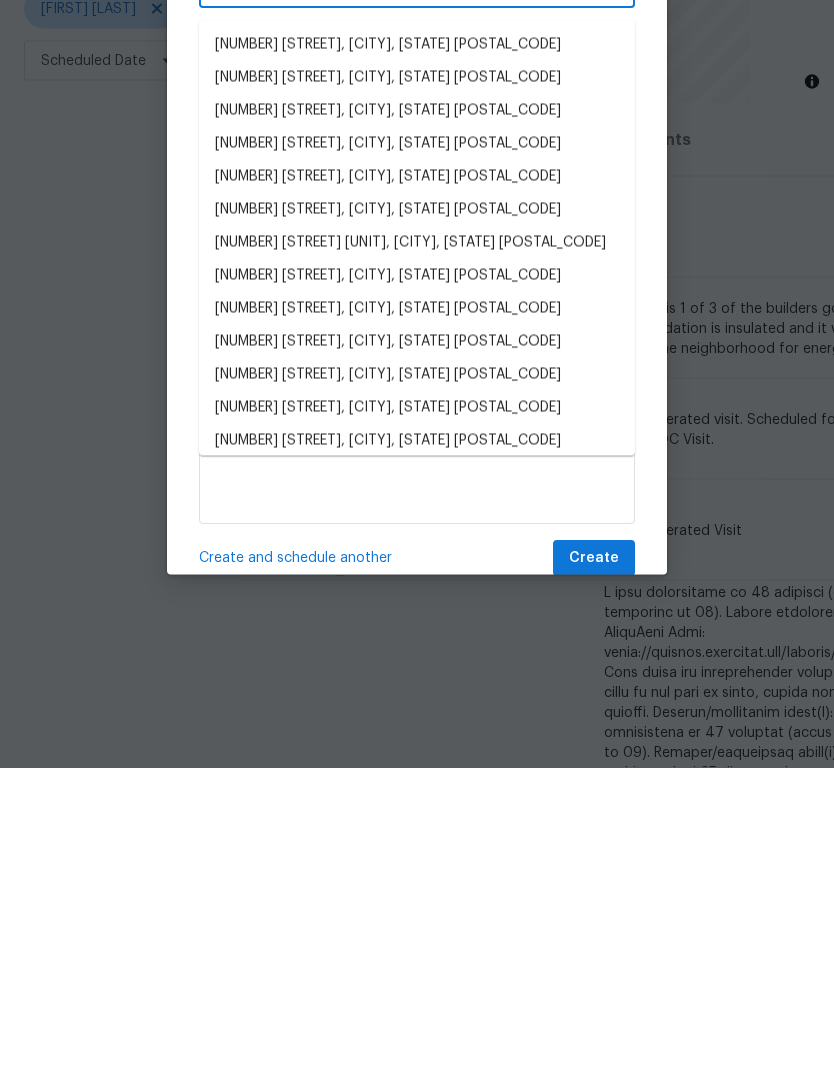 click on "[NUMBER] [STREET], [CITY], [STATE] [POSTAL_CODE]" at bounding box center (417, 760) 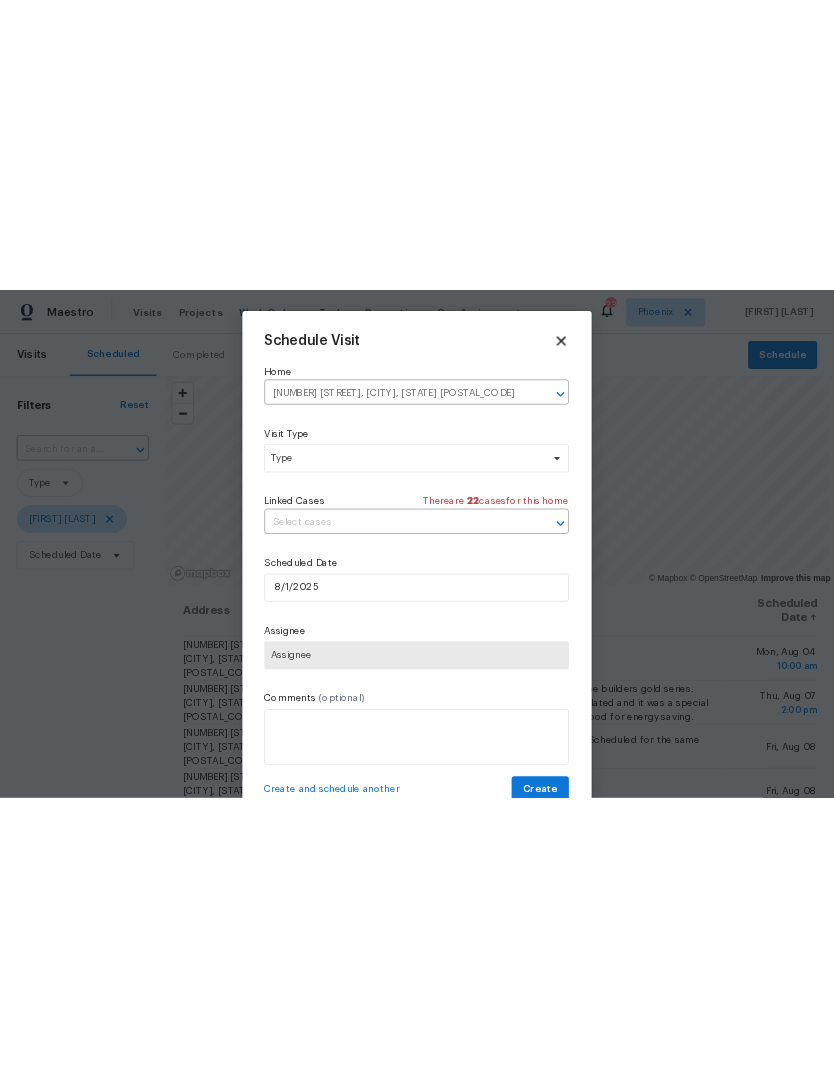 scroll, scrollTop: 0, scrollLeft: 0, axis: both 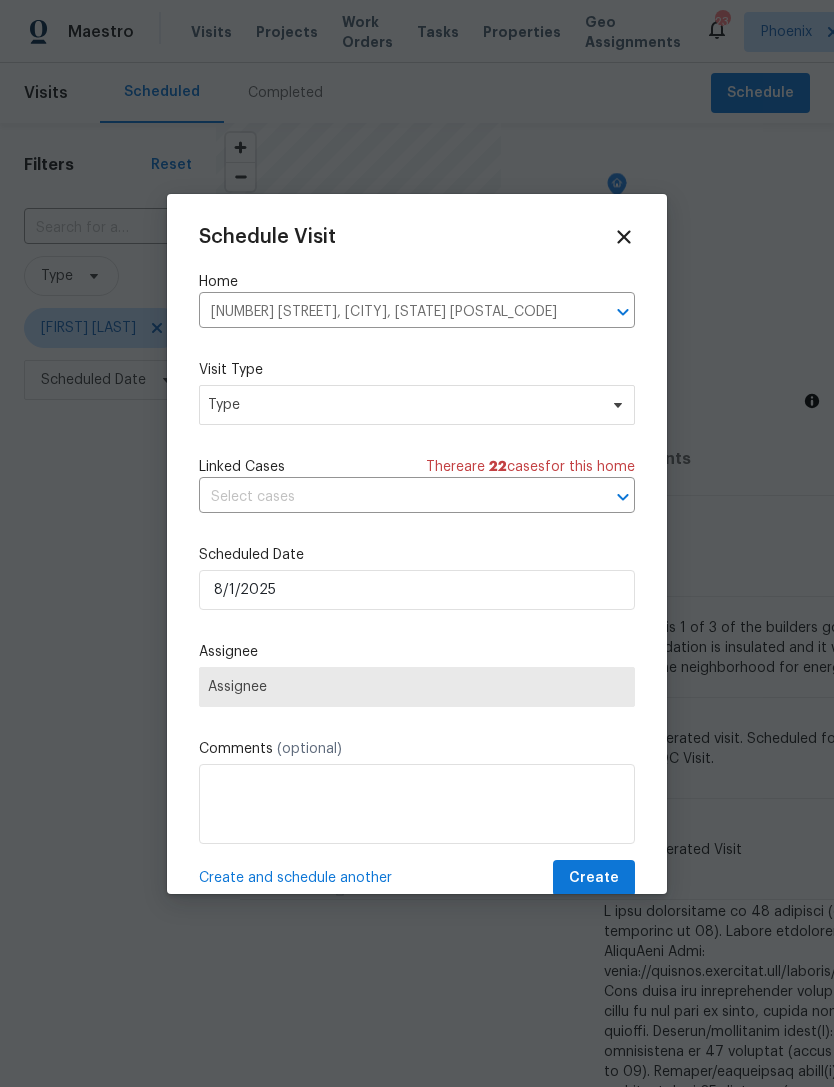 click on "Assignee" at bounding box center (417, 687) 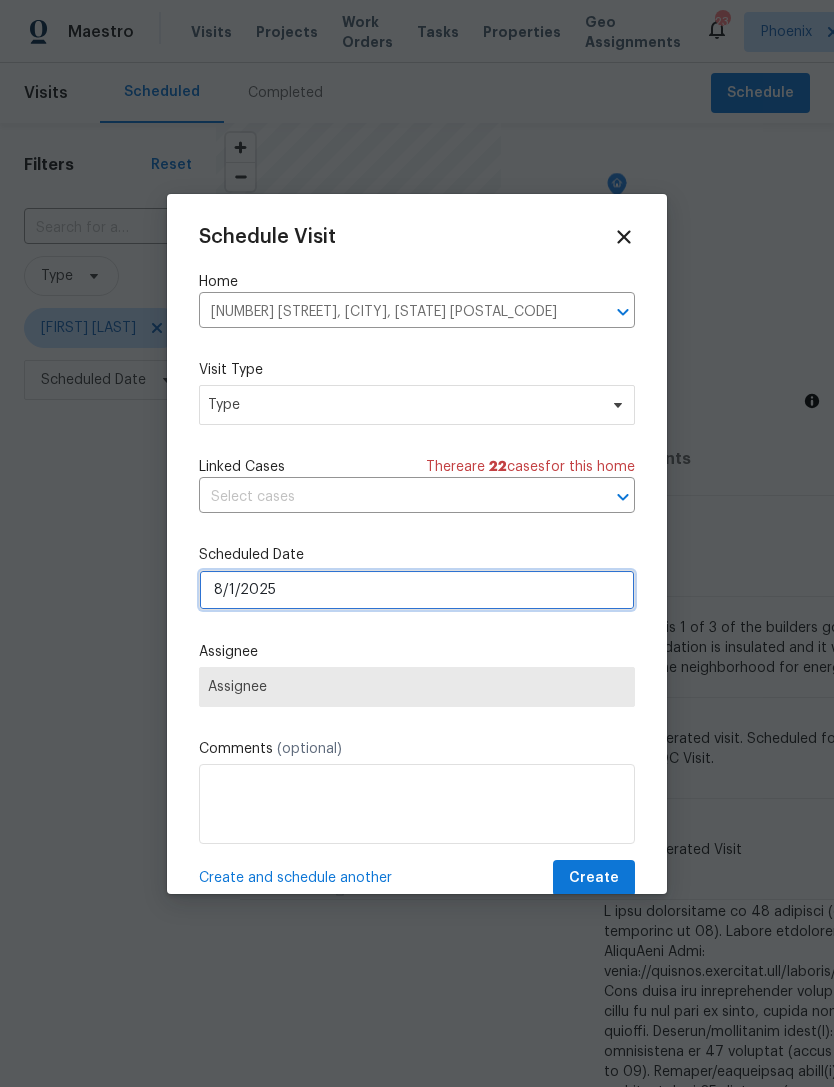 click on "8/1/2025" at bounding box center (417, 590) 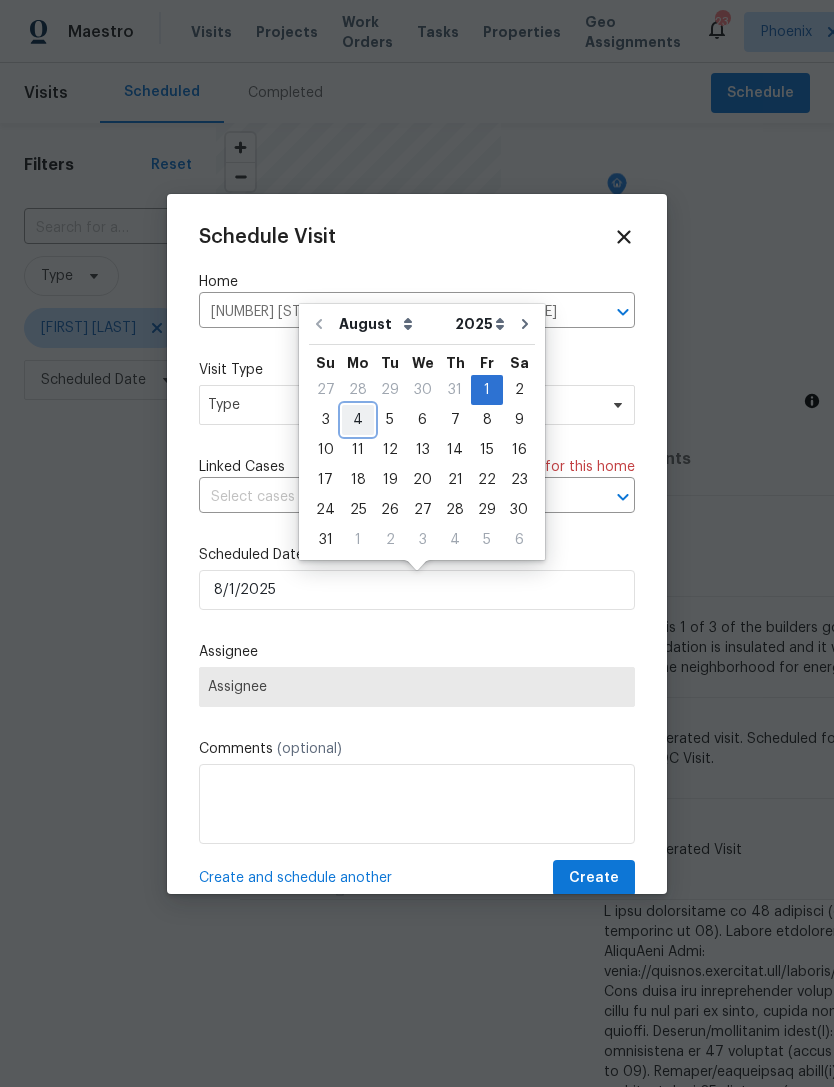 click on "4" at bounding box center (358, 420) 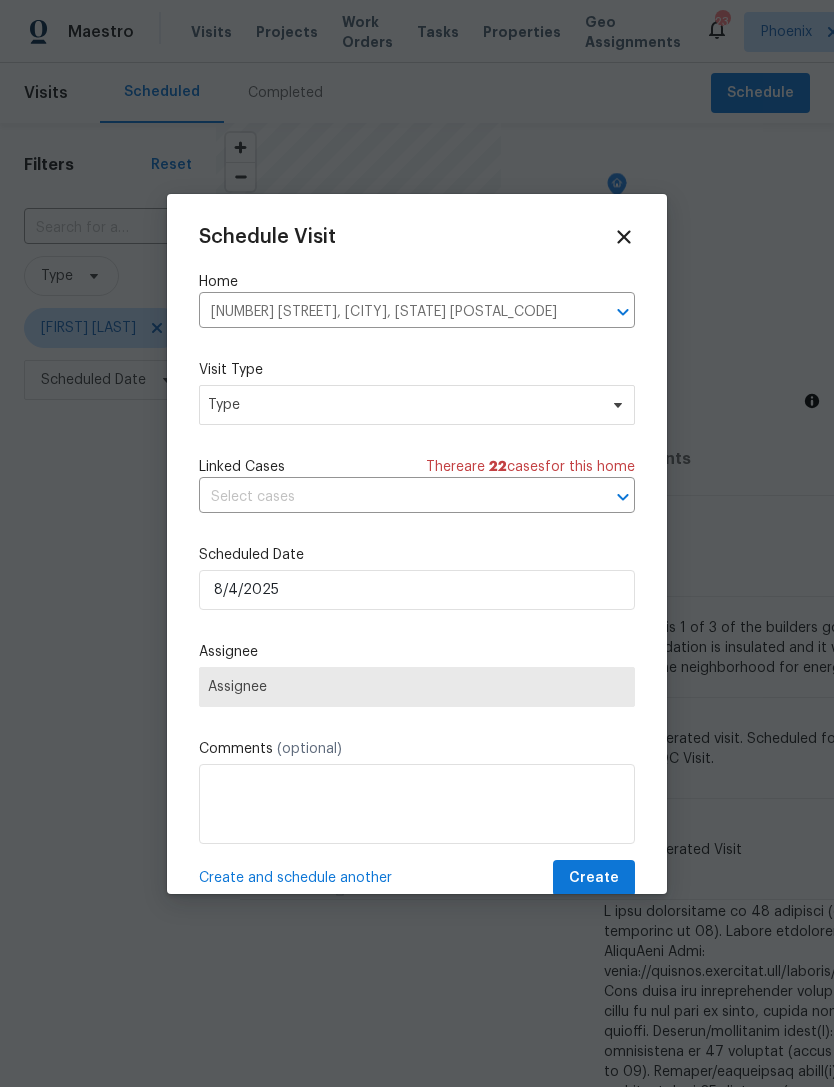 click on "Assignee" at bounding box center (417, 687) 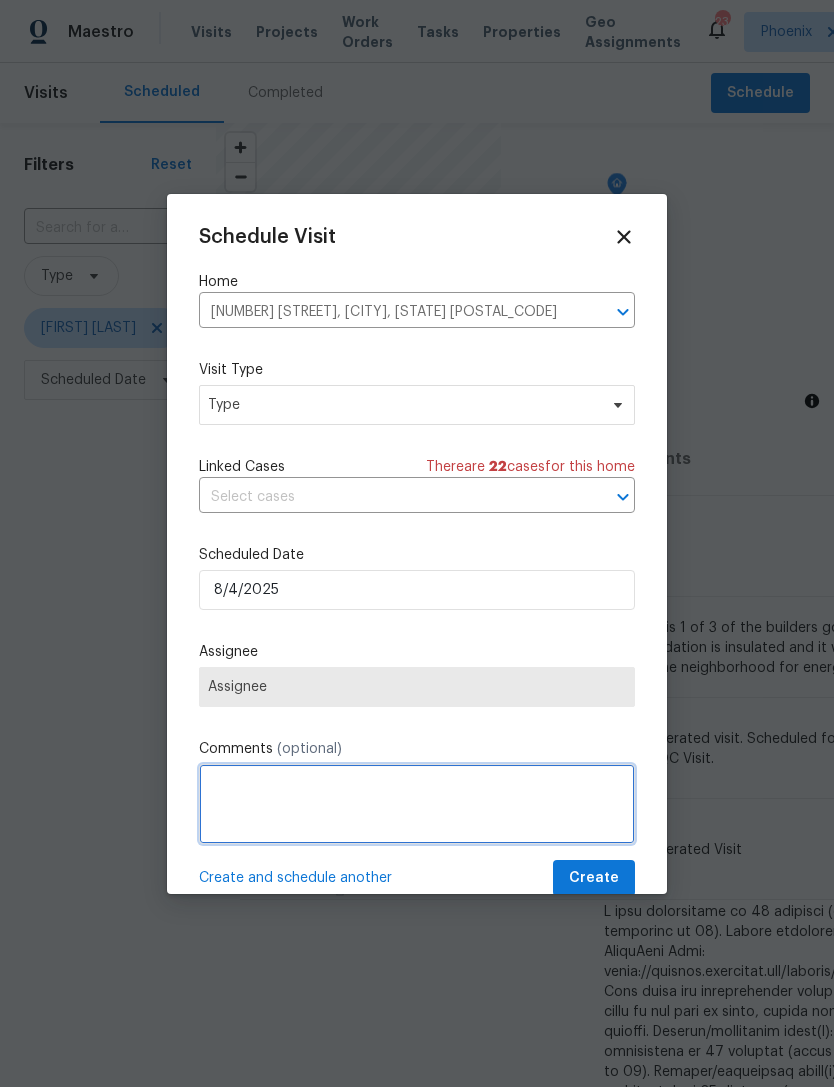 click at bounding box center (417, 804) 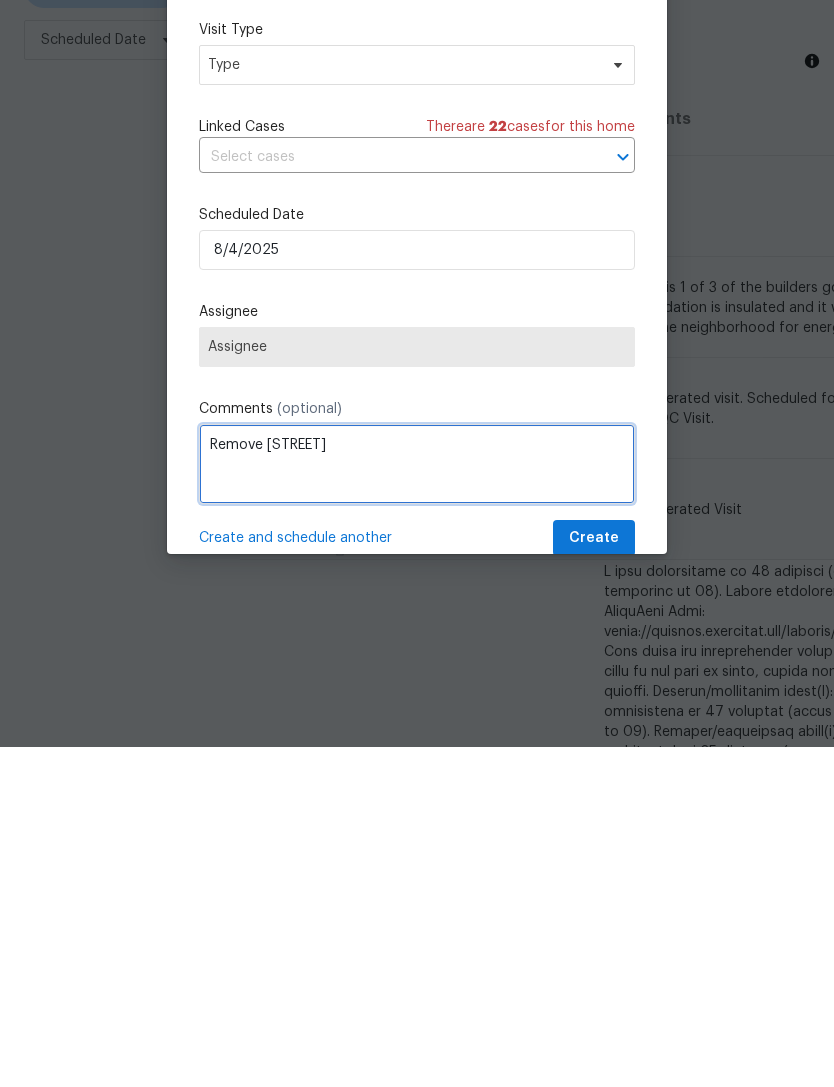 type on "Remove [STREET]" 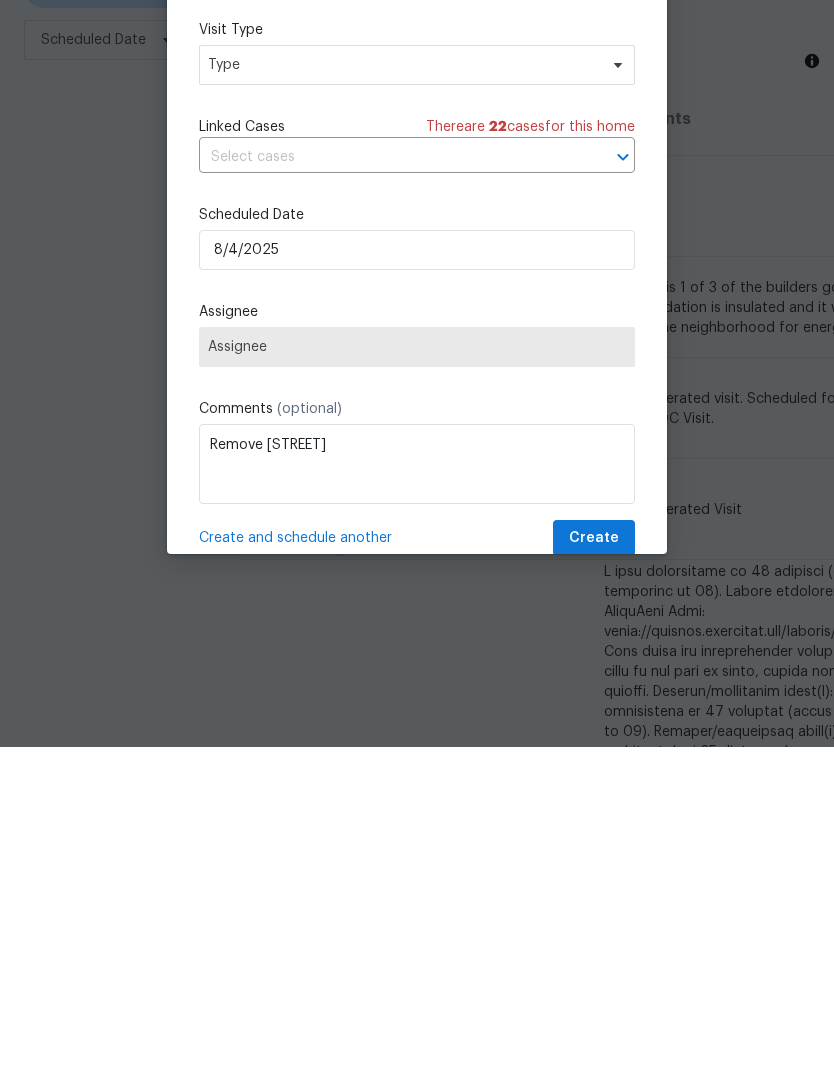 click on "Assignee" at bounding box center [417, 687] 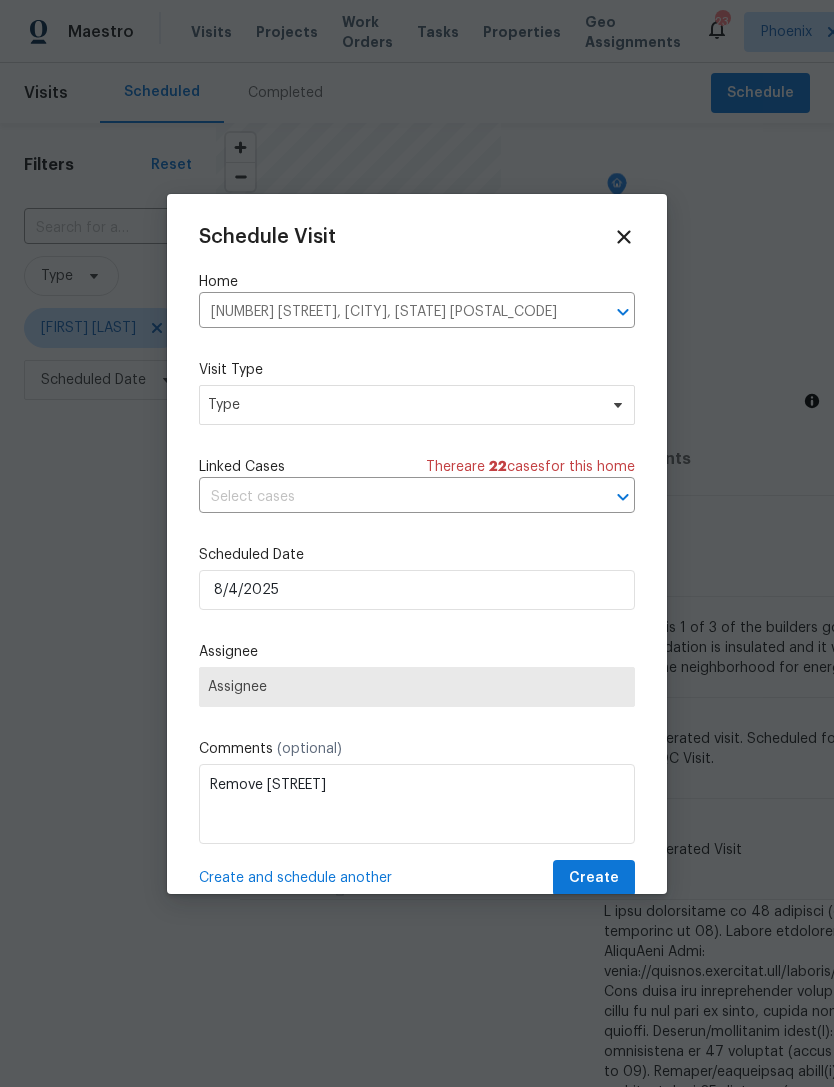 click on "Assignee" at bounding box center [417, 687] 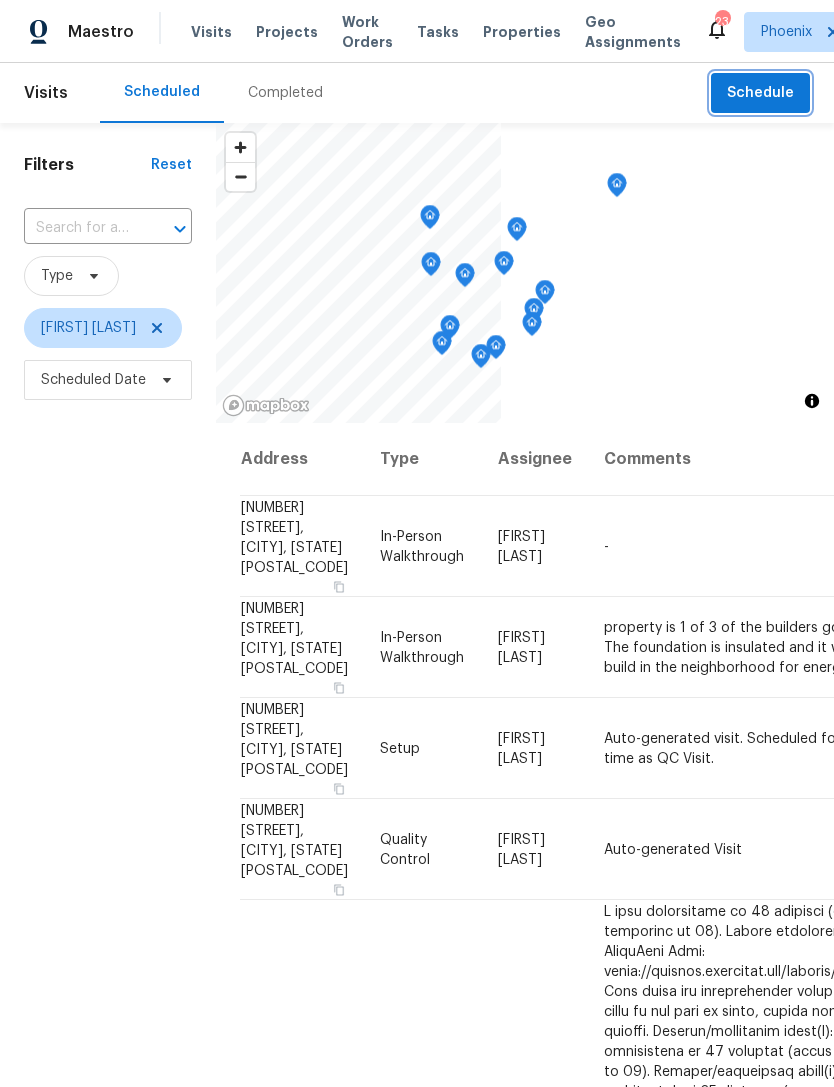 click on "Schedule" at bounding box center (760, 93) 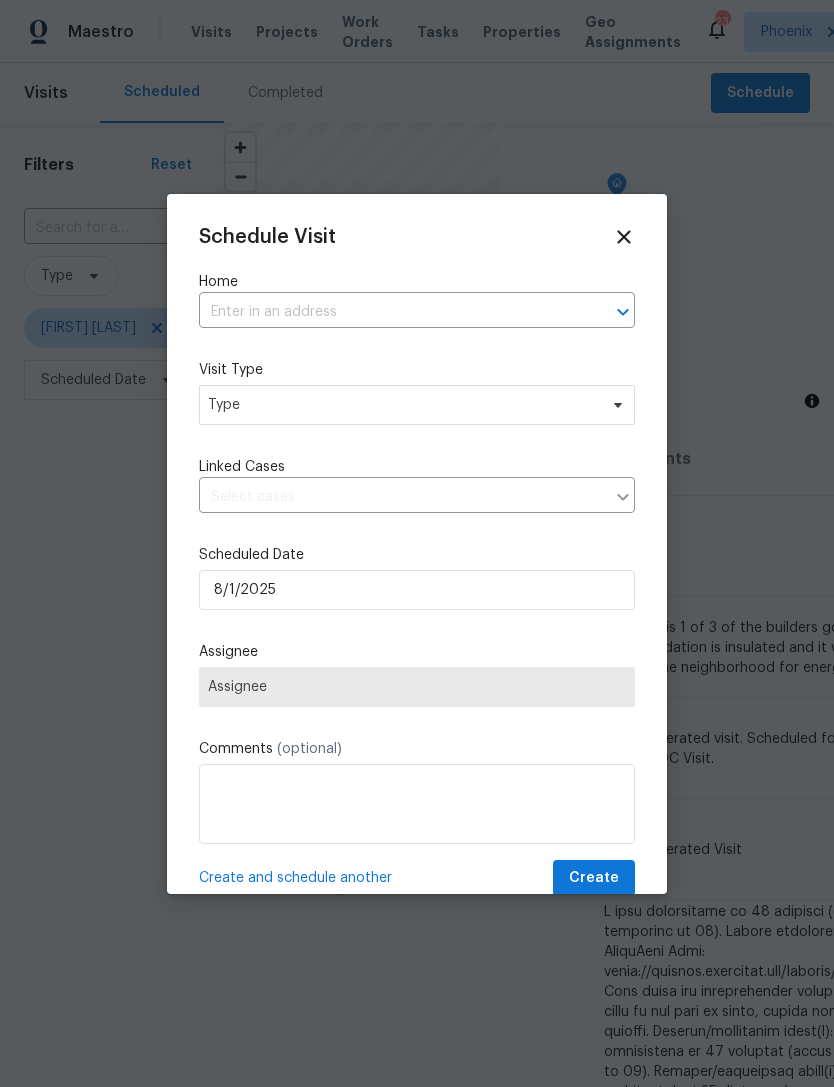 click at bounding box center (389, 312) 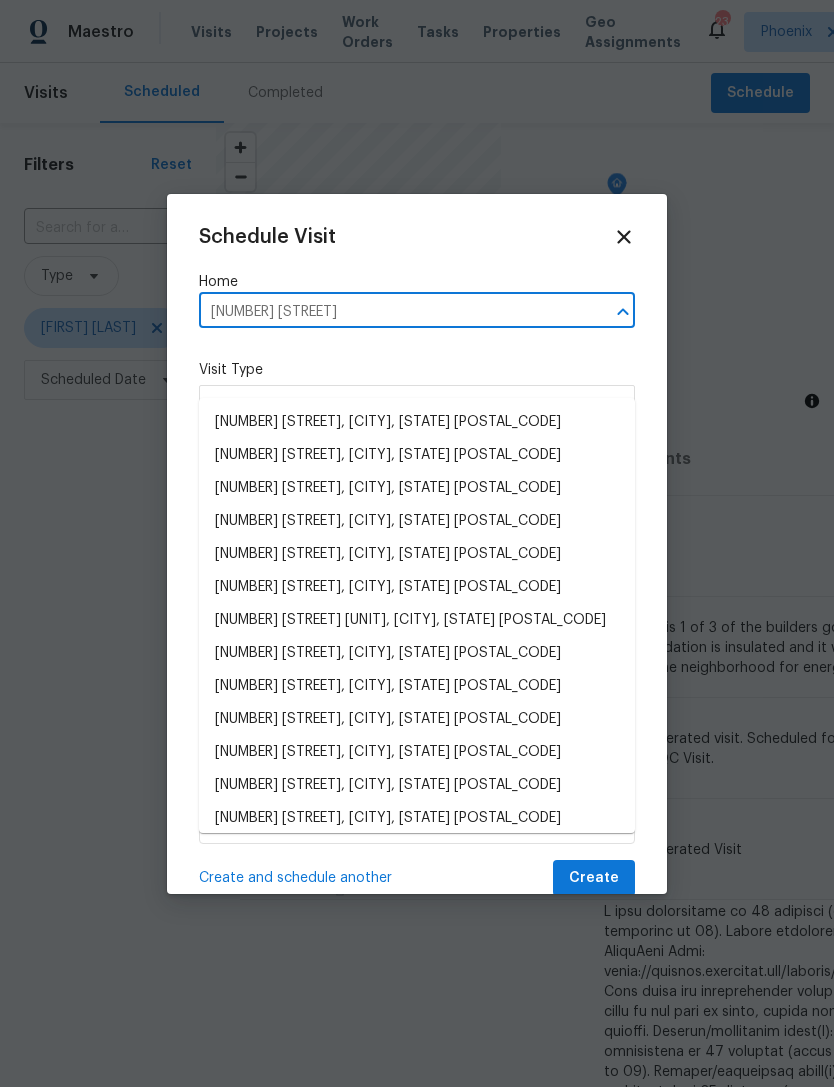 type on "[NUMBER] [STREET] [STREET]" 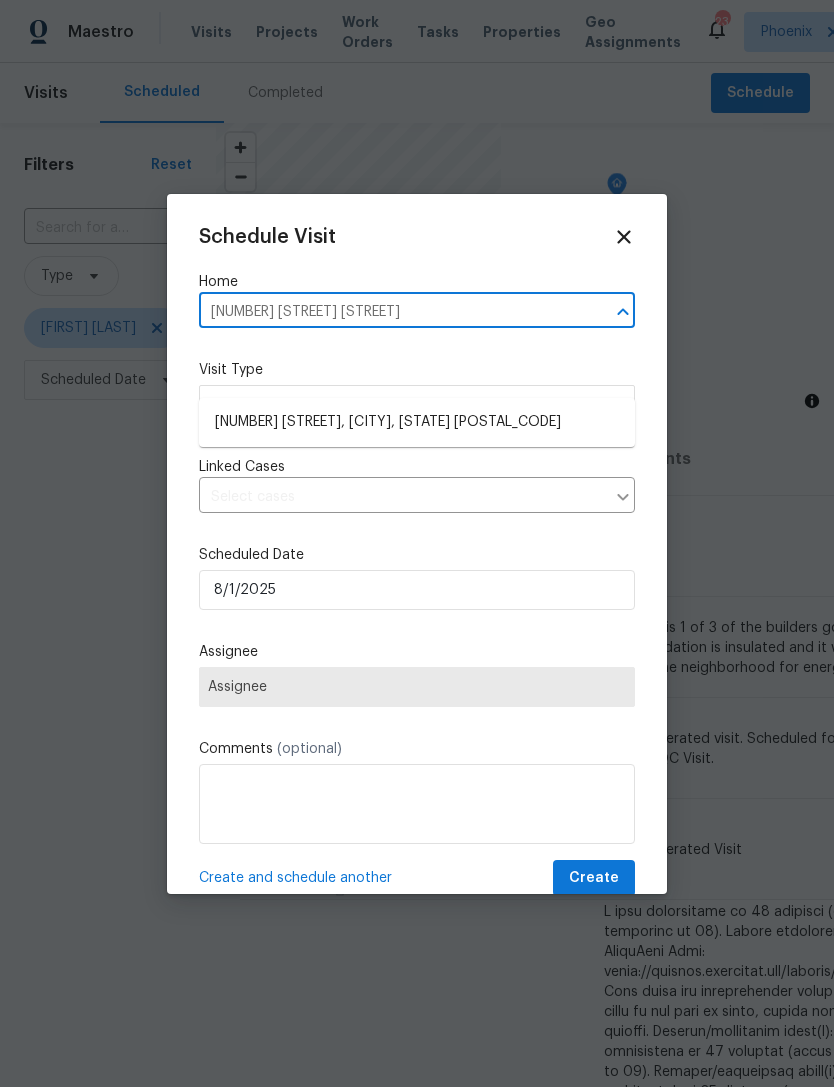 click on "[NUMBER] [STREET], [CITY], [STATE] [POSTAL_CODE]" at bounding box center (417, 422) 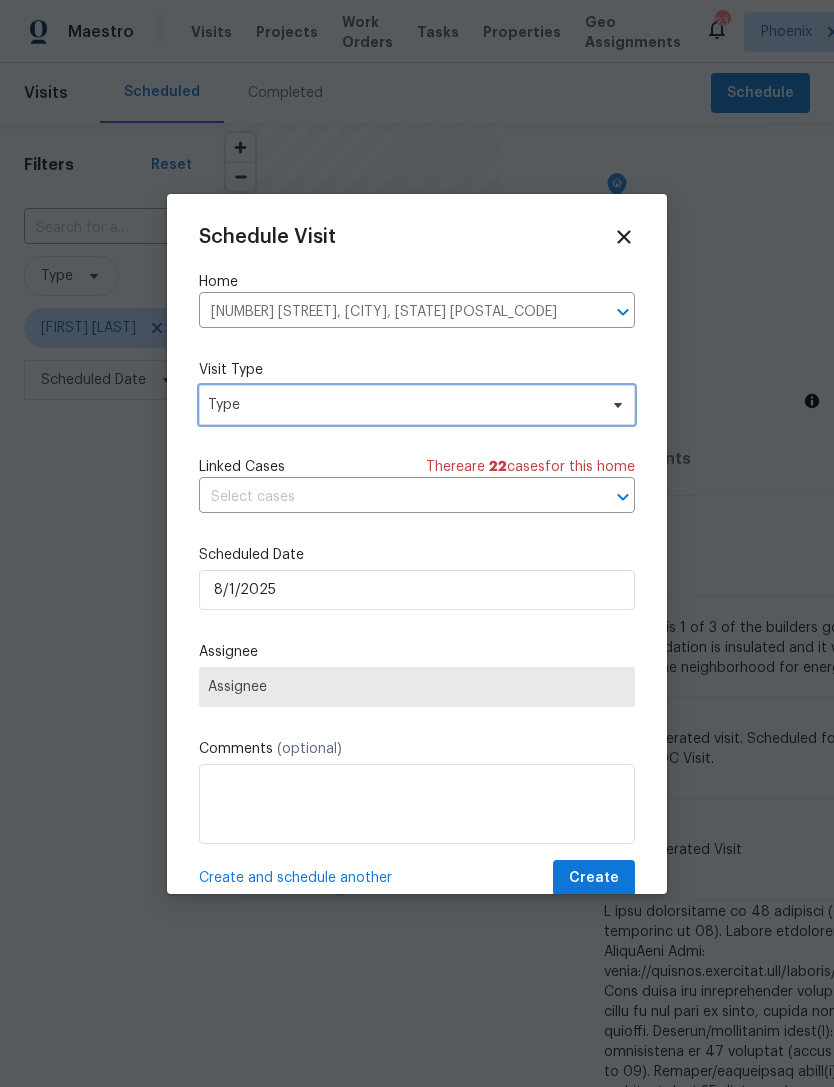 click on "Type" at bounding box center [402, 405] 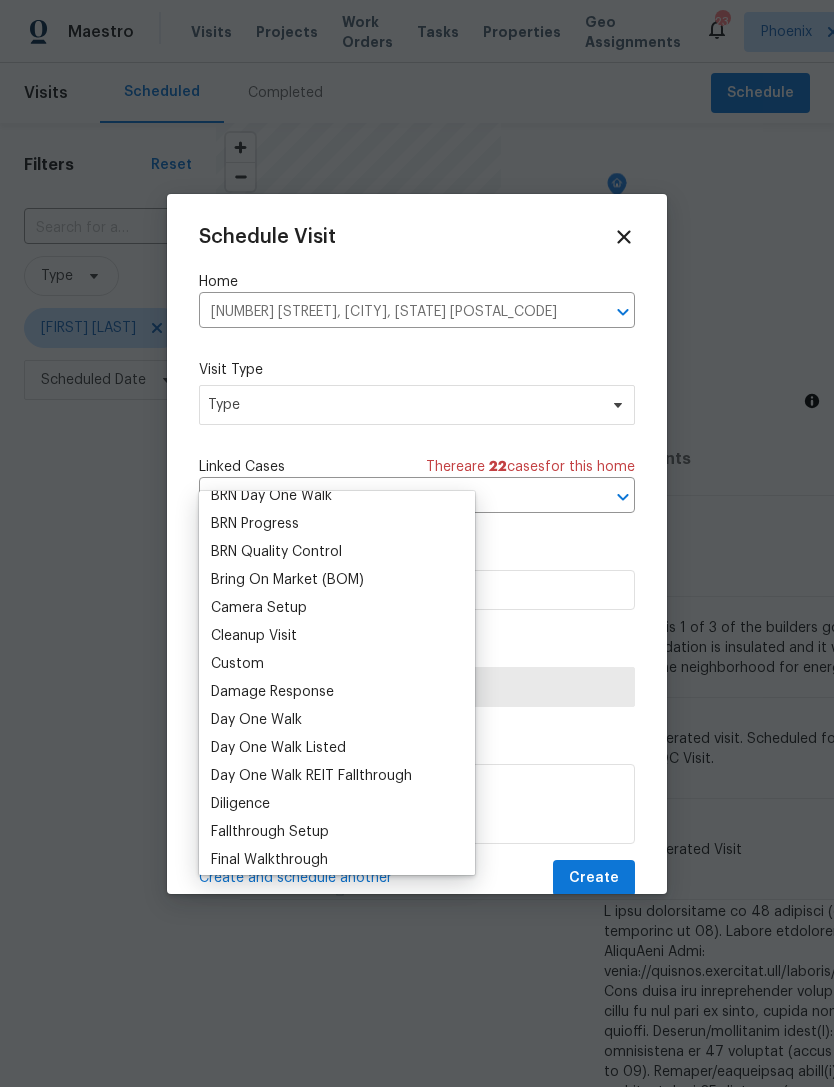 scroll, scrollTop: 155, scrollLeft: 0, axis: vertical 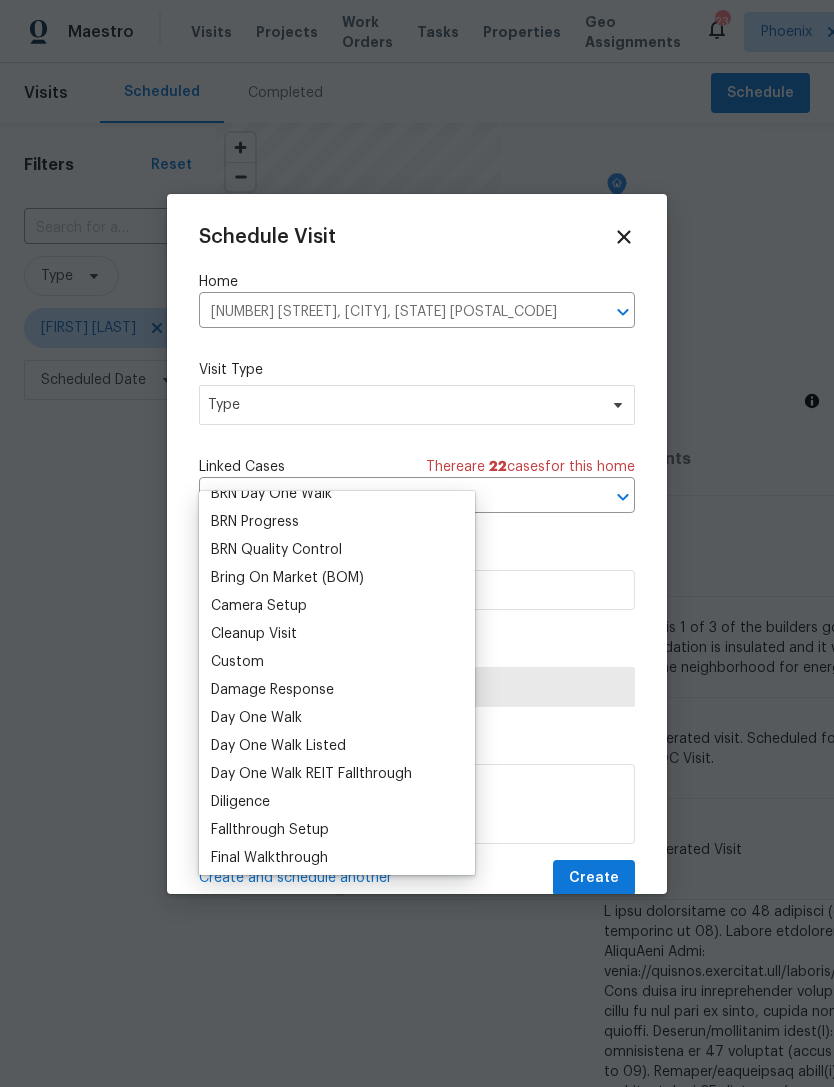 click on "Custom" at bounding box center (237, 662) 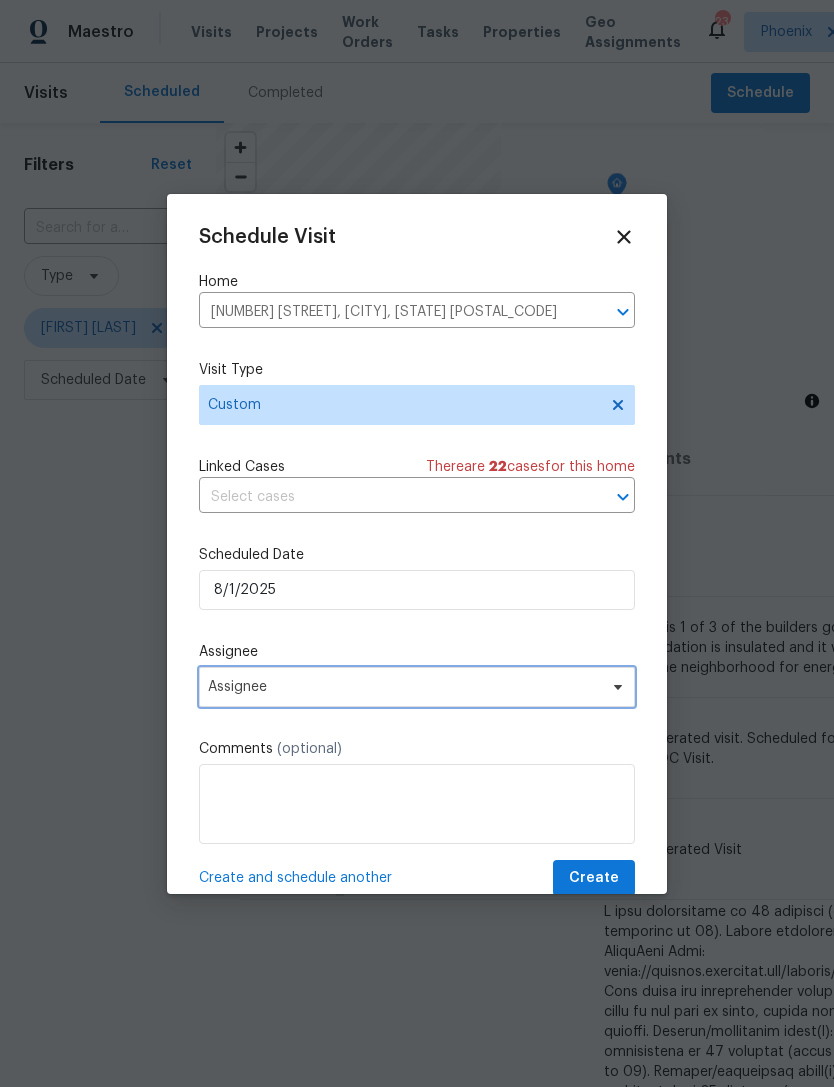 click on "Assignee" at bounding box center [404, 687] 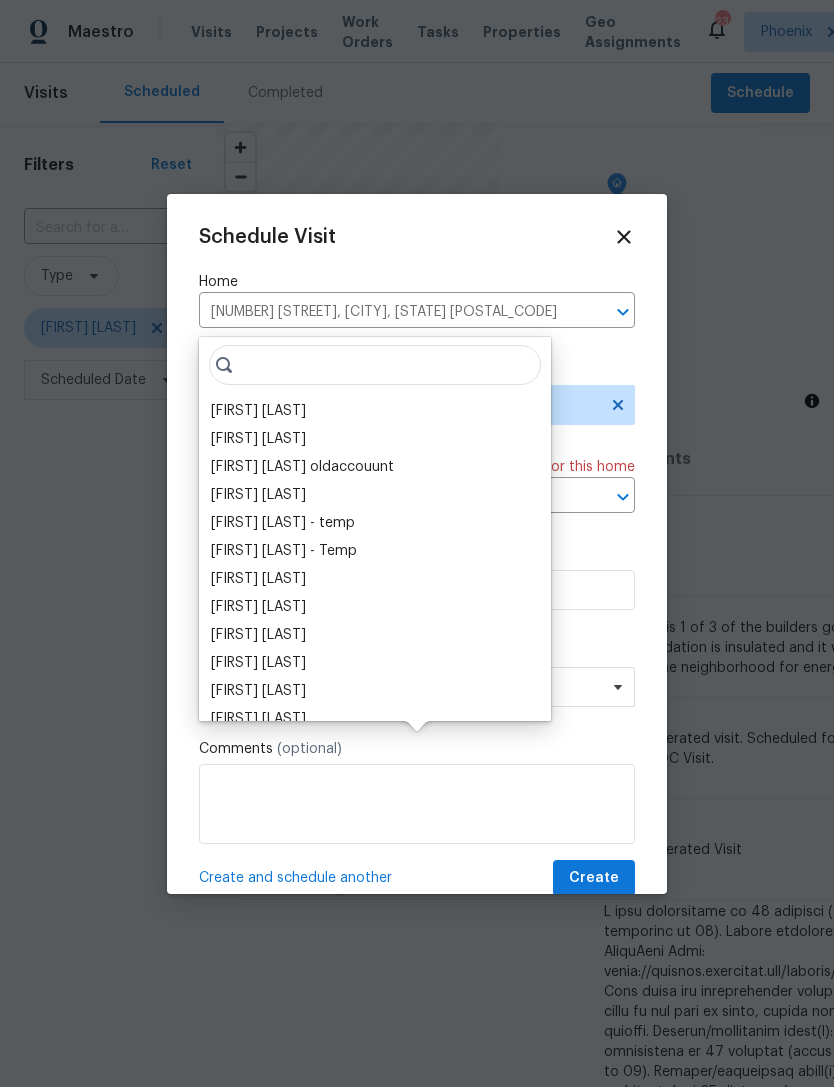 click on "[FIRST] [LAST]" at bounding box center (258, 411) 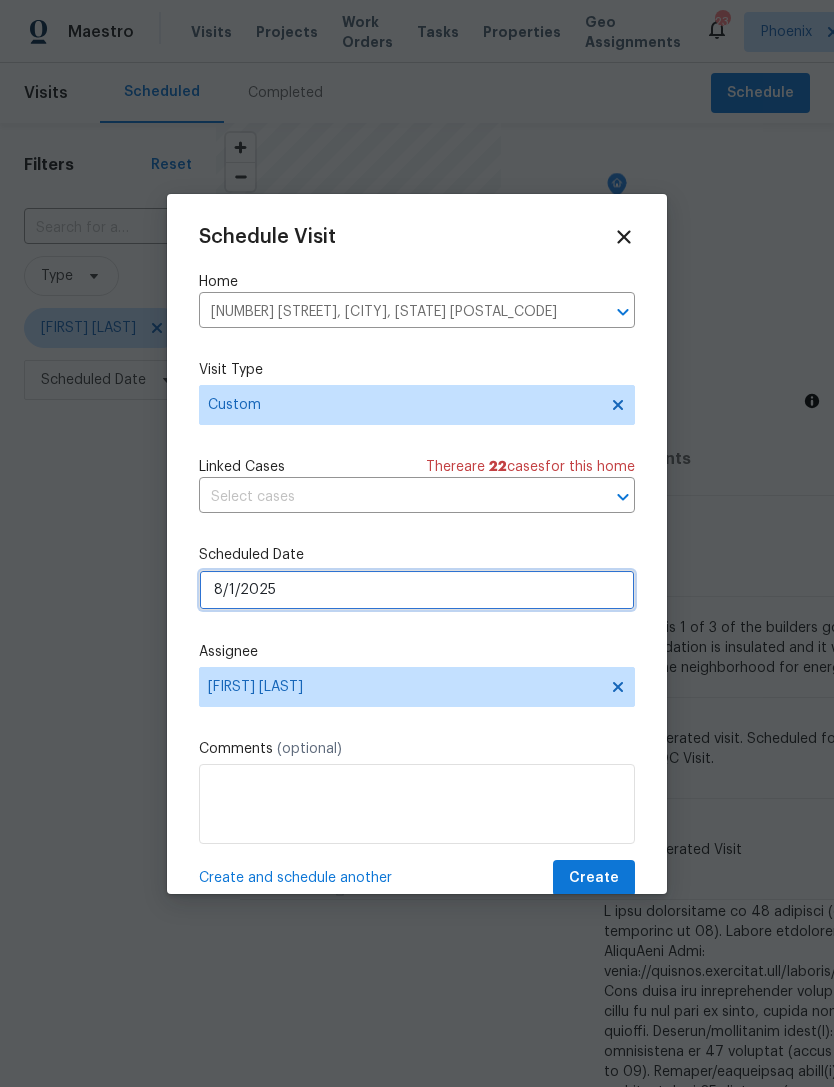 click on "8/1/2025" at bounding box center (417, 590) 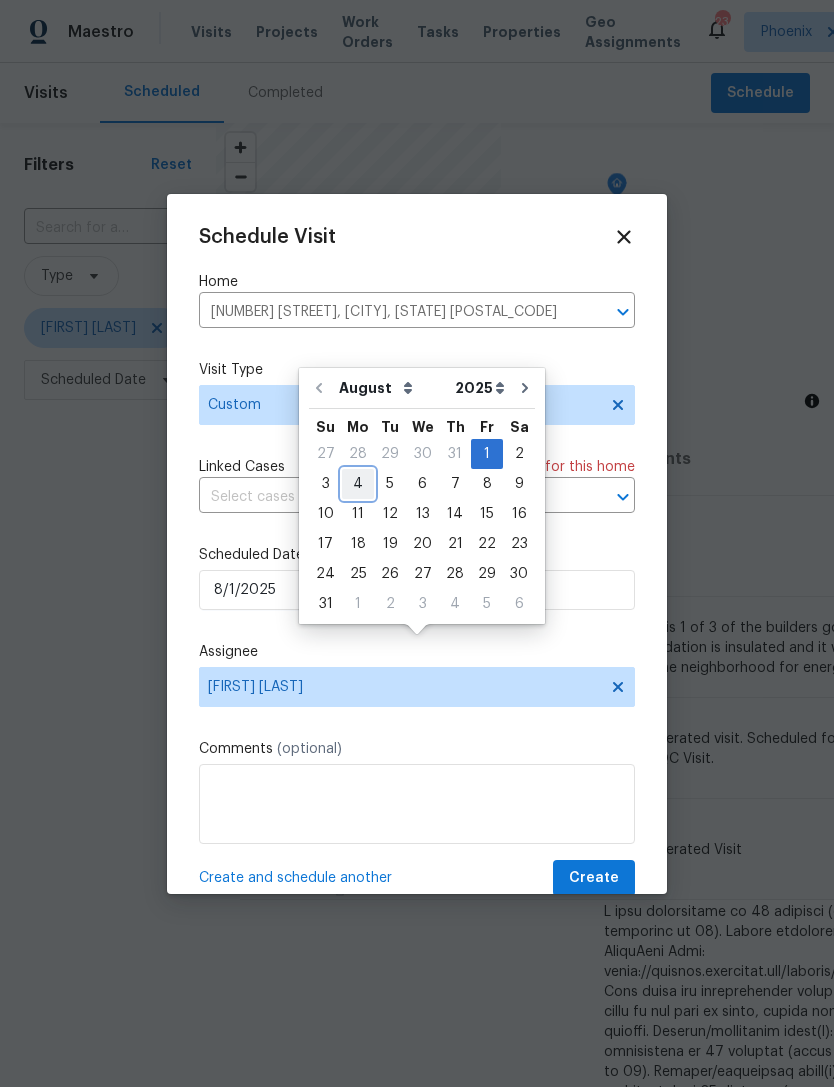 click on "4" at bounding box center [358, 484] 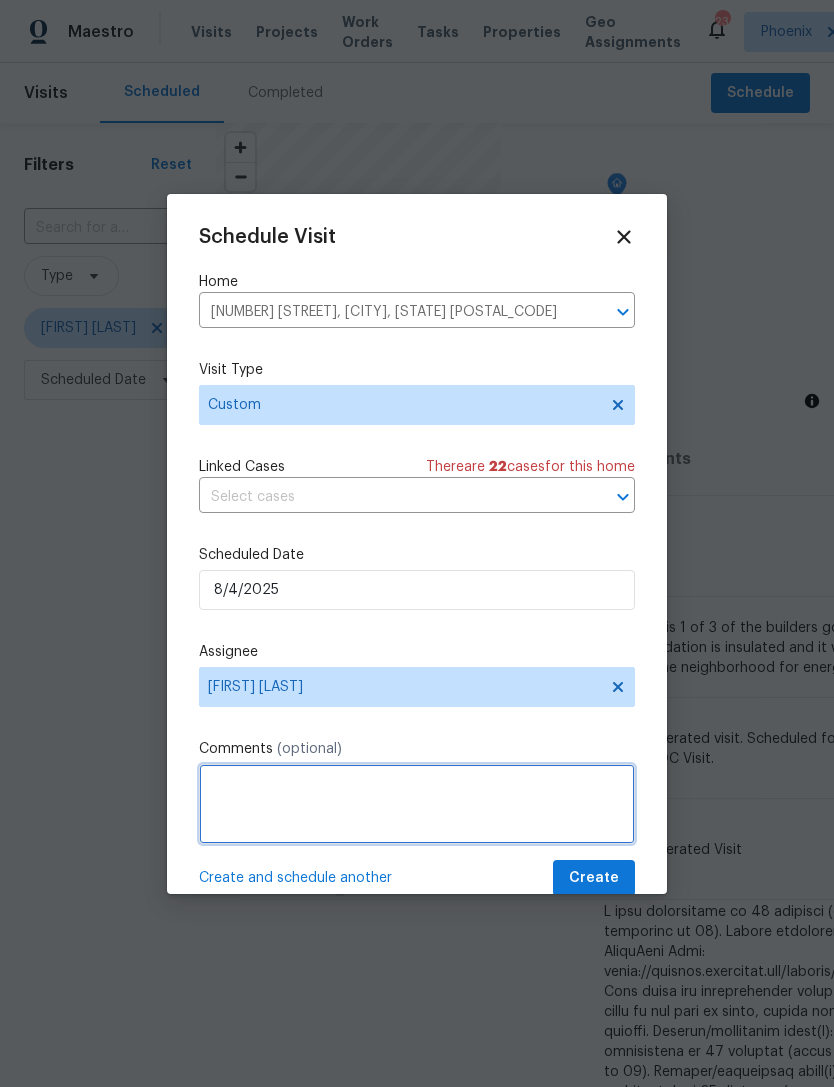 click at bounding box center (417, 804) 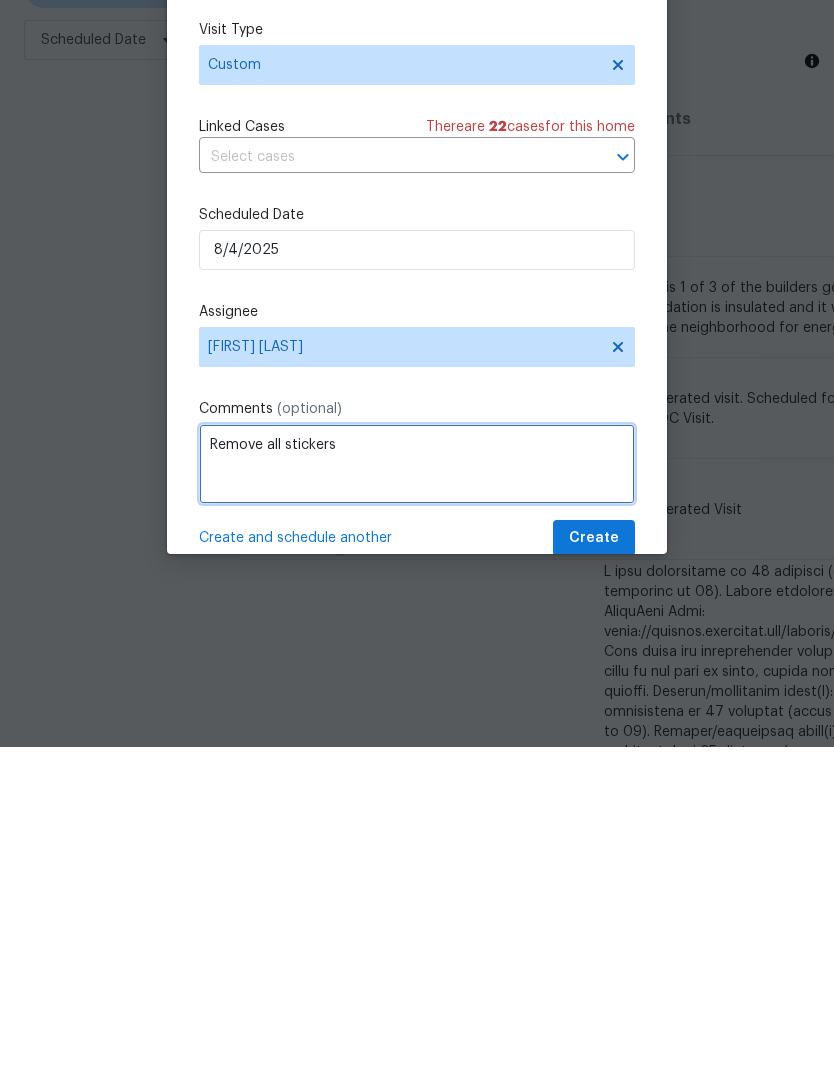 type on "Remove all stickers" 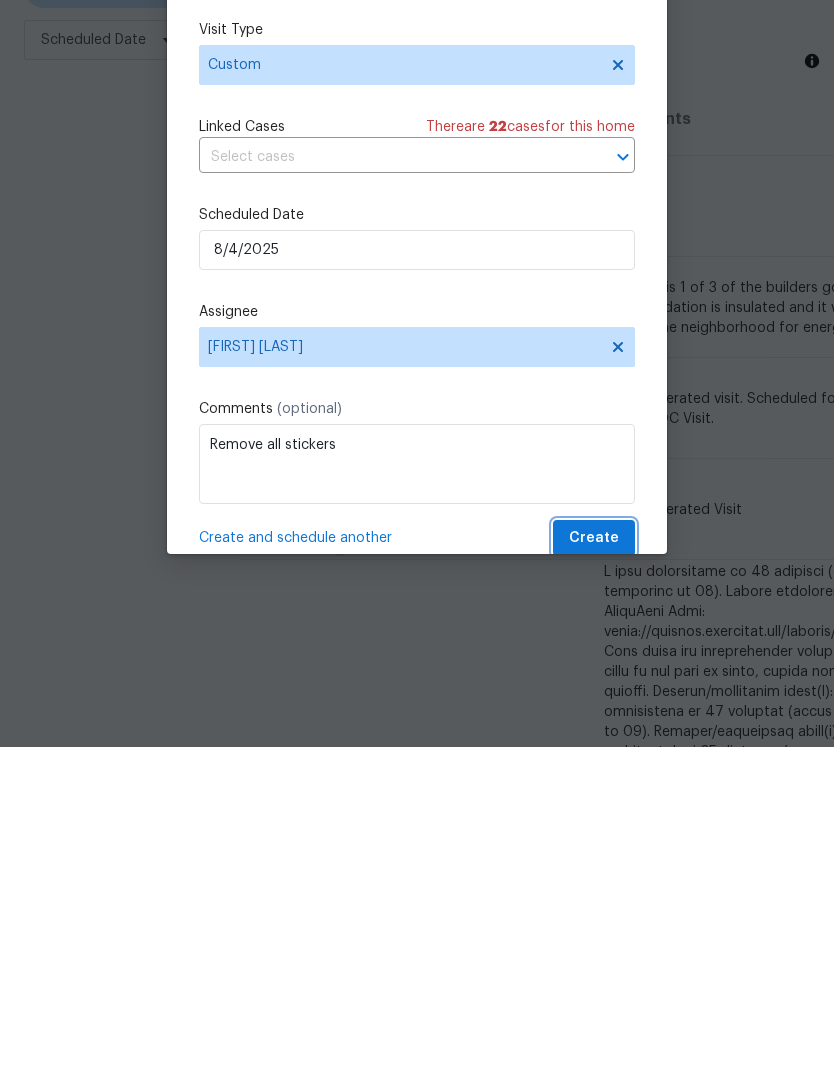 click on "Create" at bounding box center [594, 878] 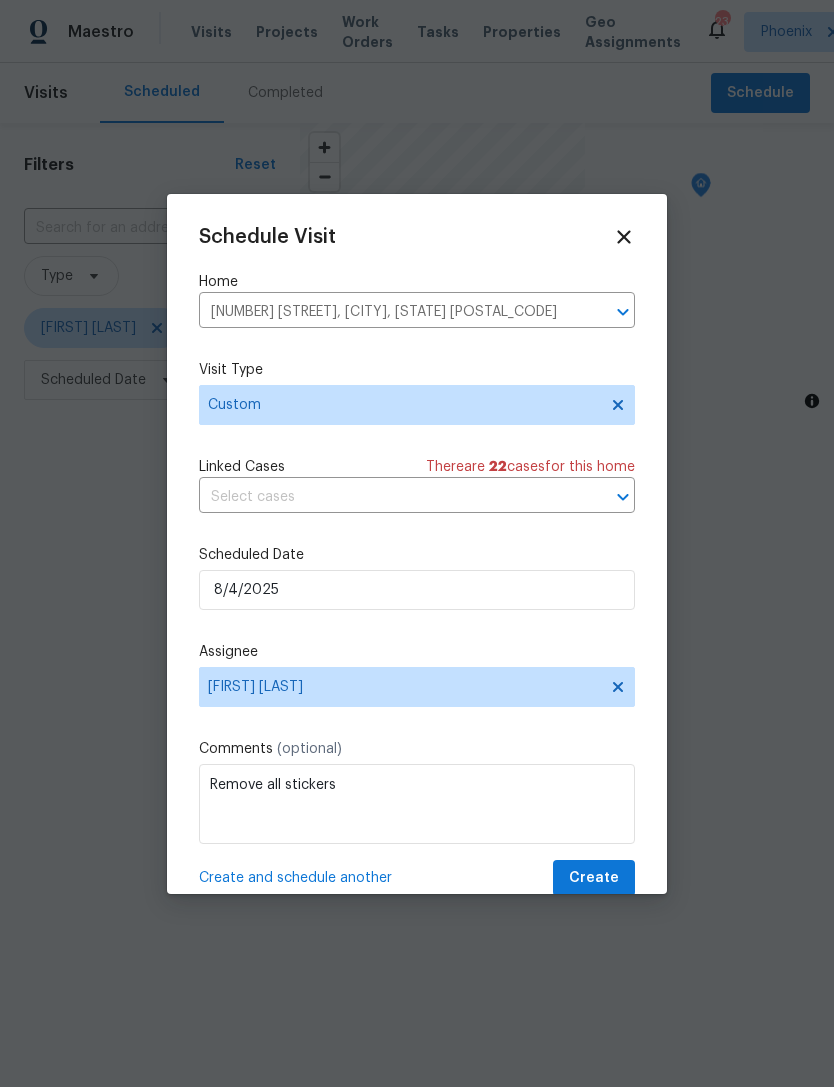 scroll, scrollTop: 0, scrollLeft: 0, axis: both 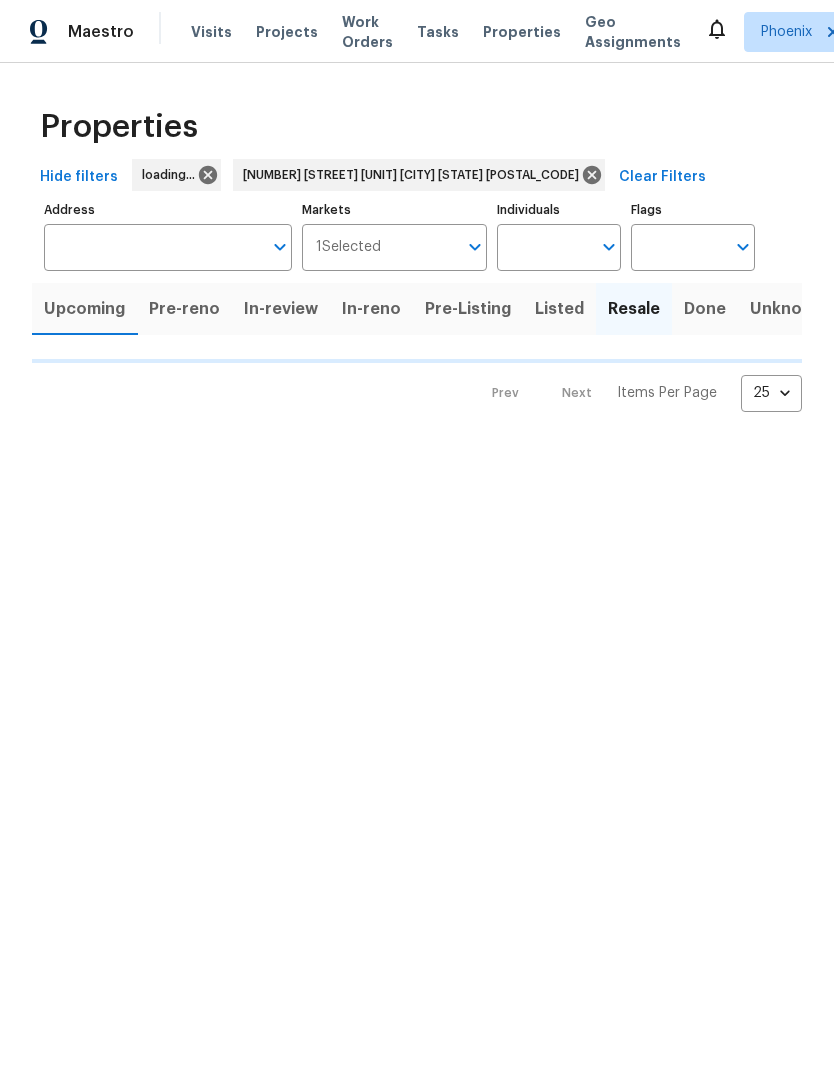type on "[NUMBER] [STREET] [UNIT] [CITY] [STATE] [POSTAL_CODE]" 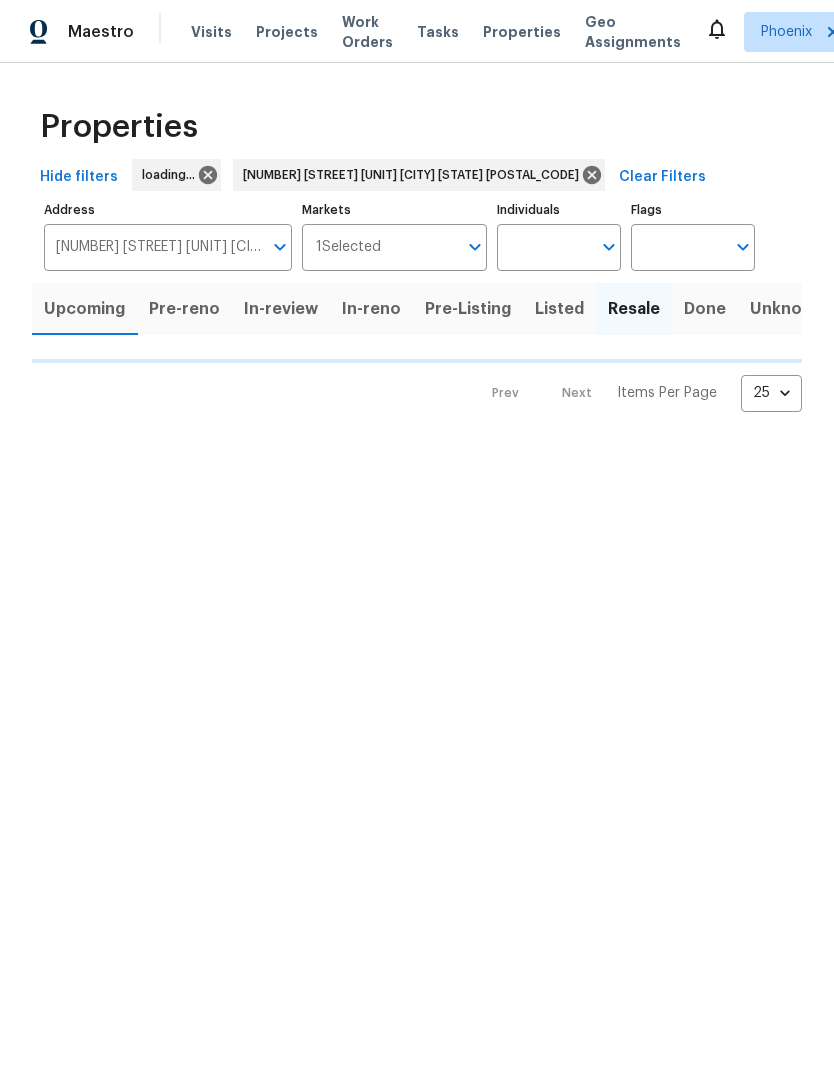 scroll, scrollTop: 0, scrollLeft: 0, axis: both 